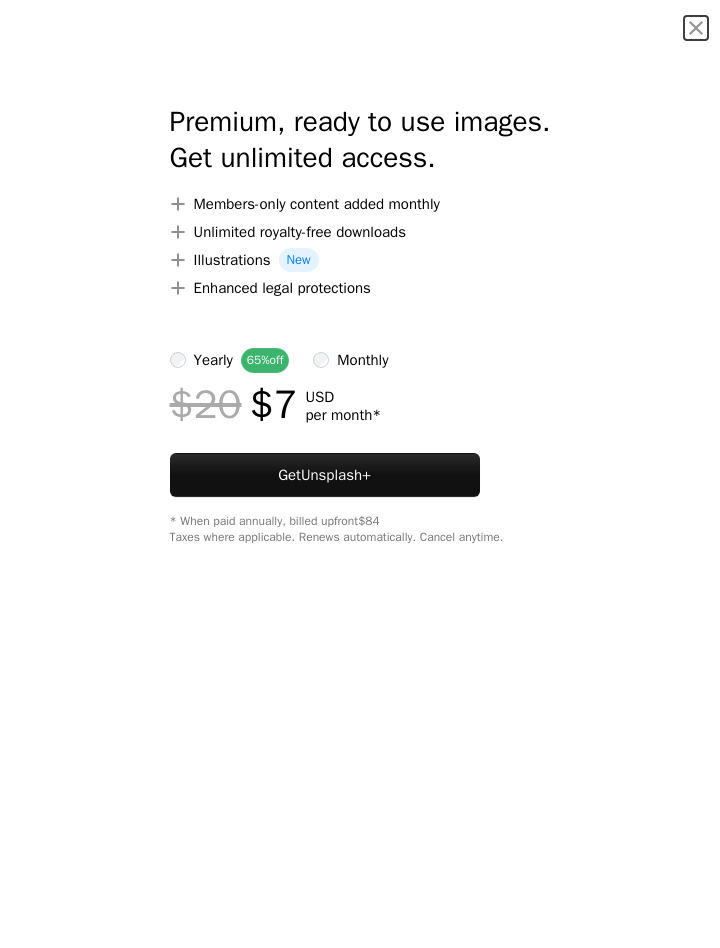 scroll, scrollTop: 0, scrollLeft: 0, axis: both 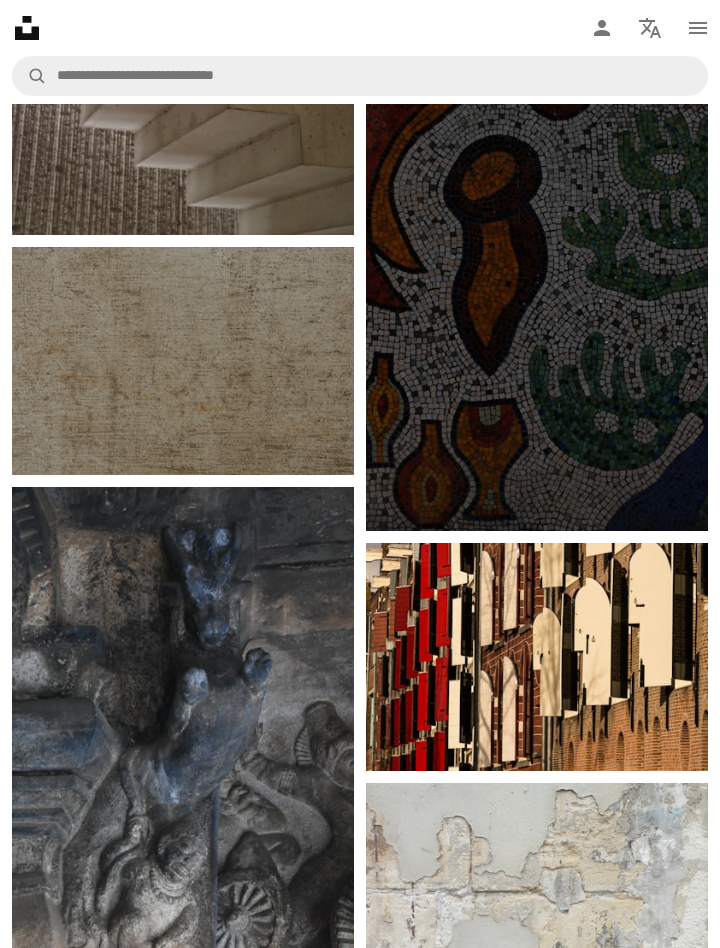 click at bounding box center (537, 274) 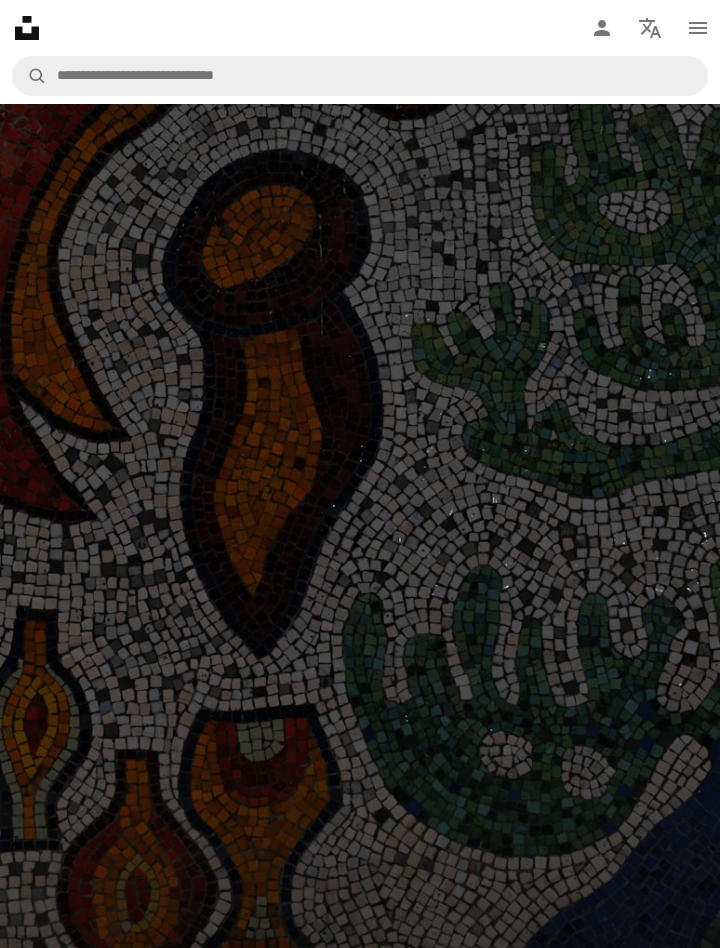 scroll, scrollTop: 300, scrollLeft: 0, axis: vertical 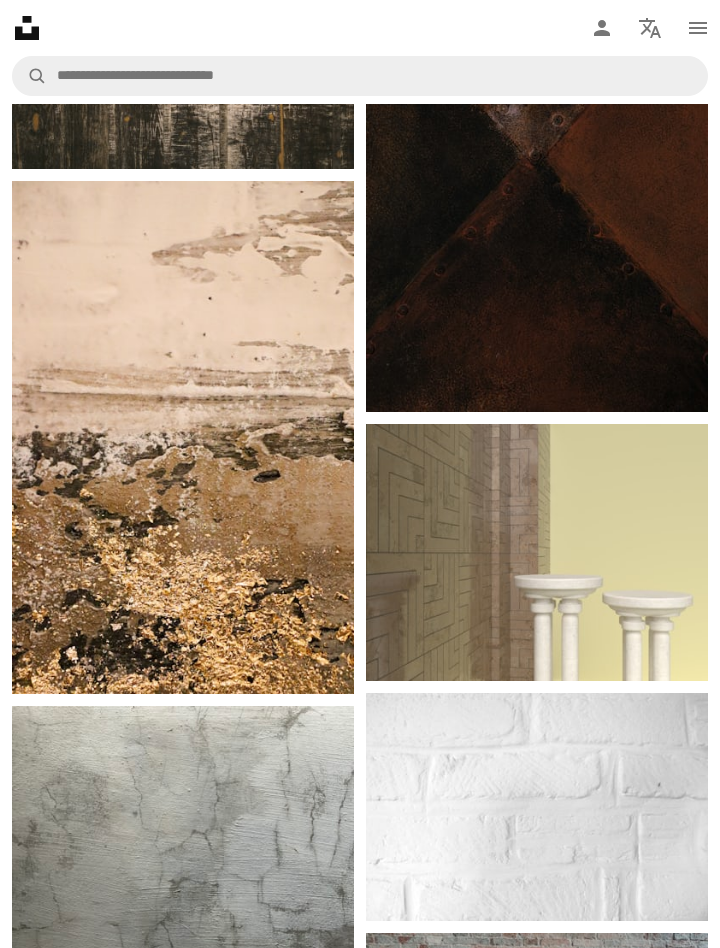click at bounding box center [183, 437] 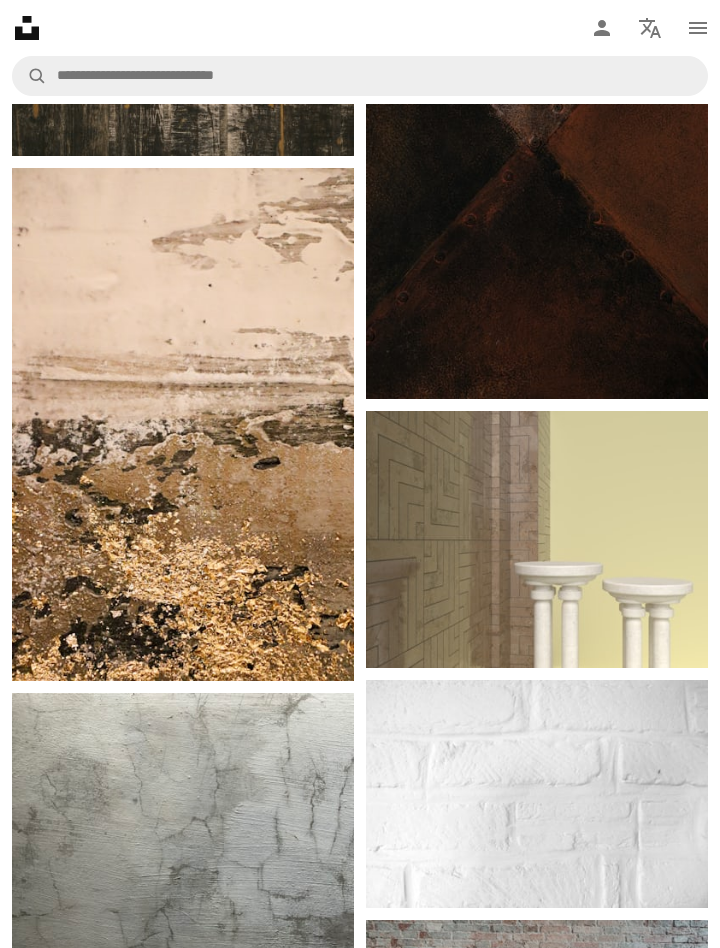 click at bounding box center [183, 424] 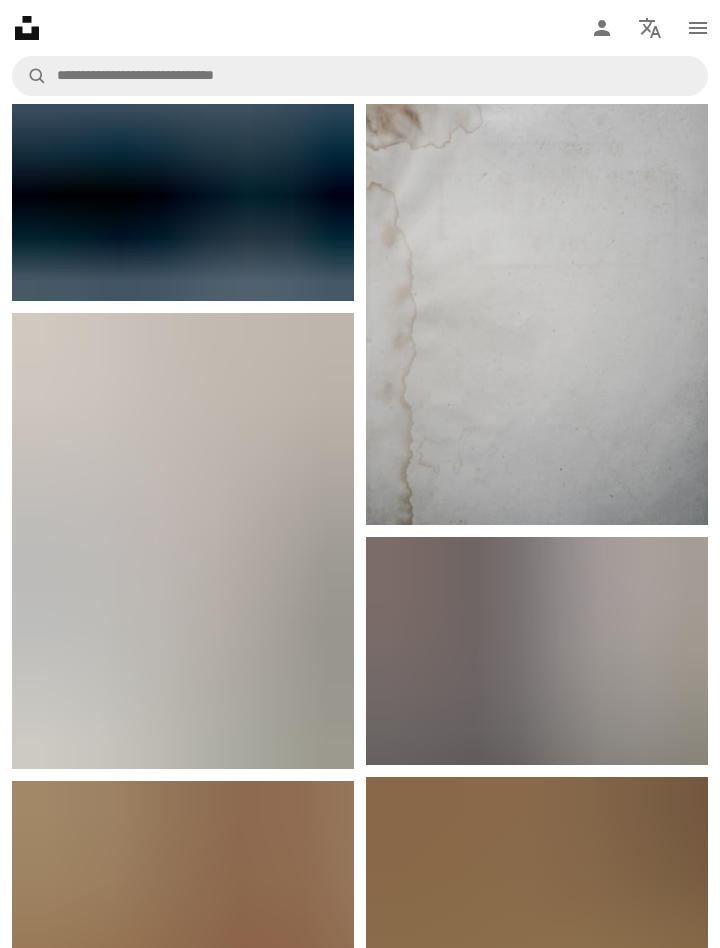 scroll, scrollTop: 5387, scrollLeft: 0, axis: vertical 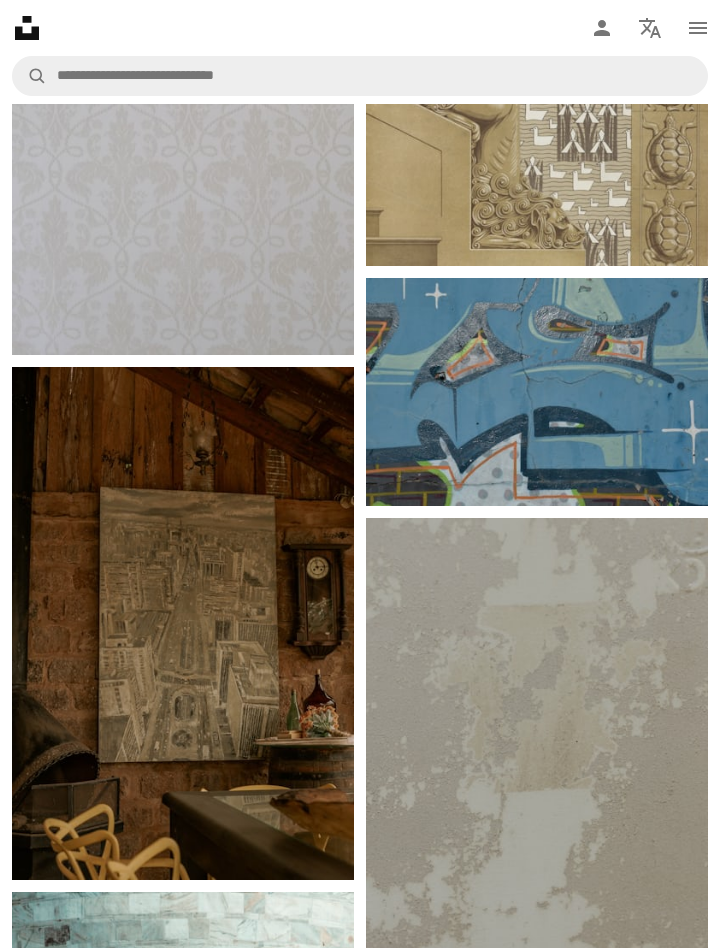 click at bounding box center [537, 392] 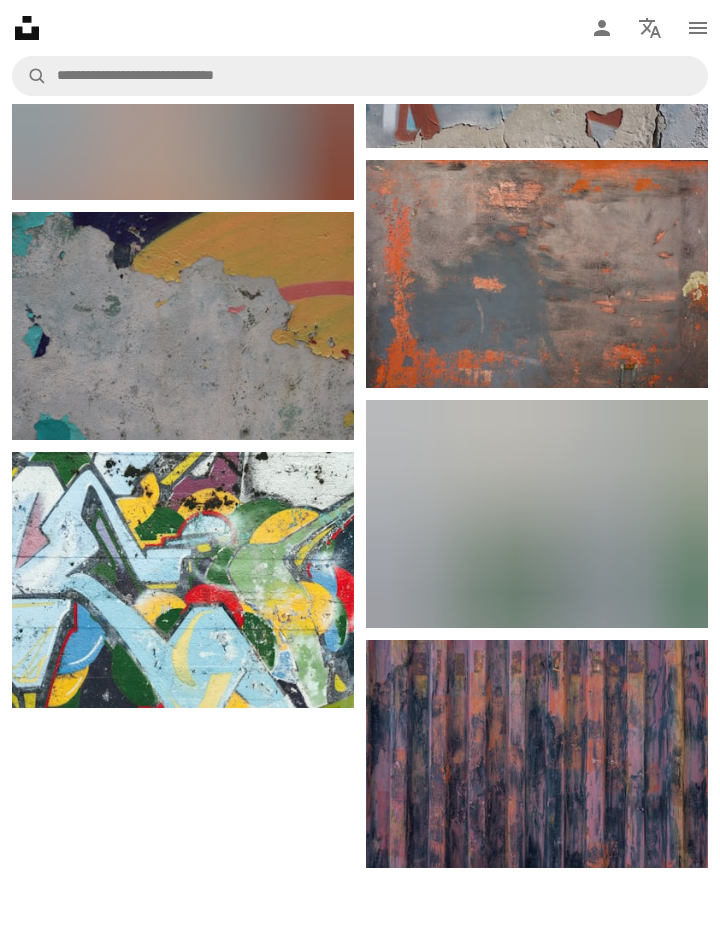 scroll, scrollTop: 0, scrollLeft: 0, axis: both 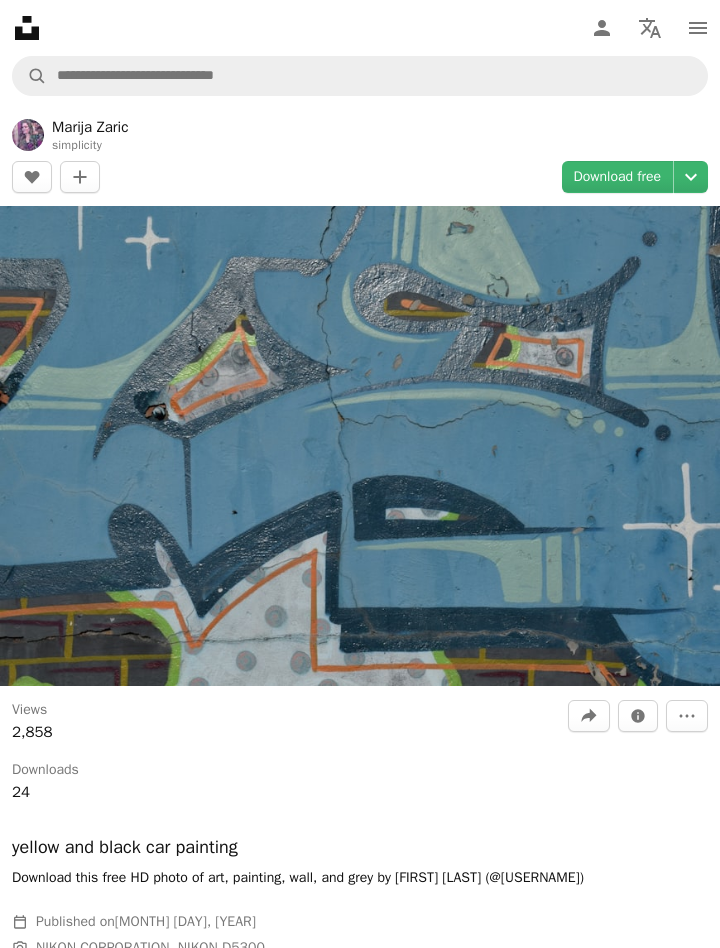 click on "Download free" at bounding box center [618, 177] 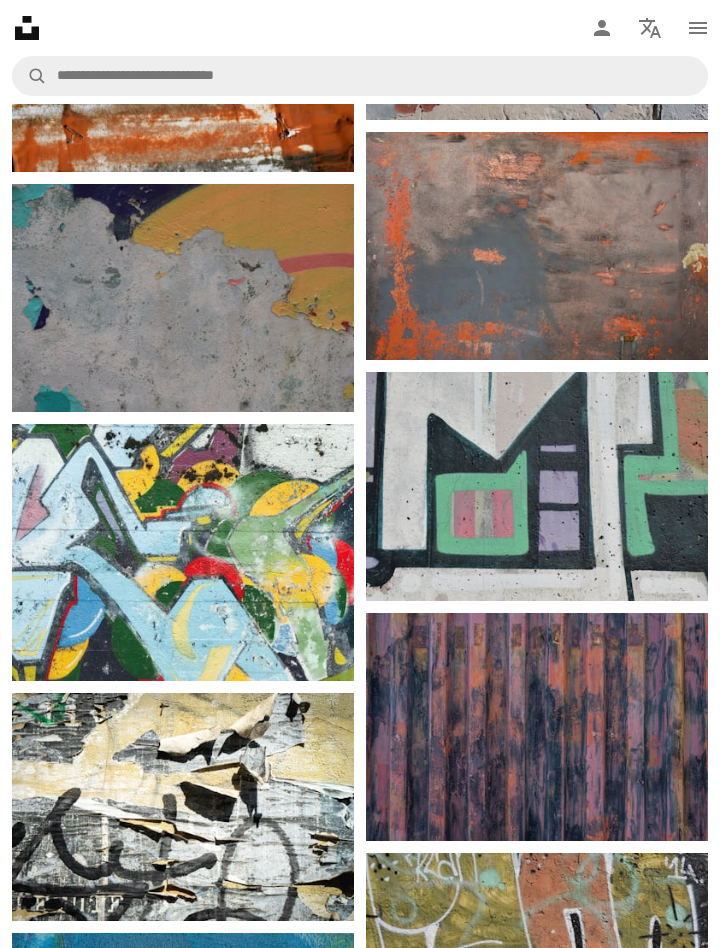click at bounding box center (183, 298) 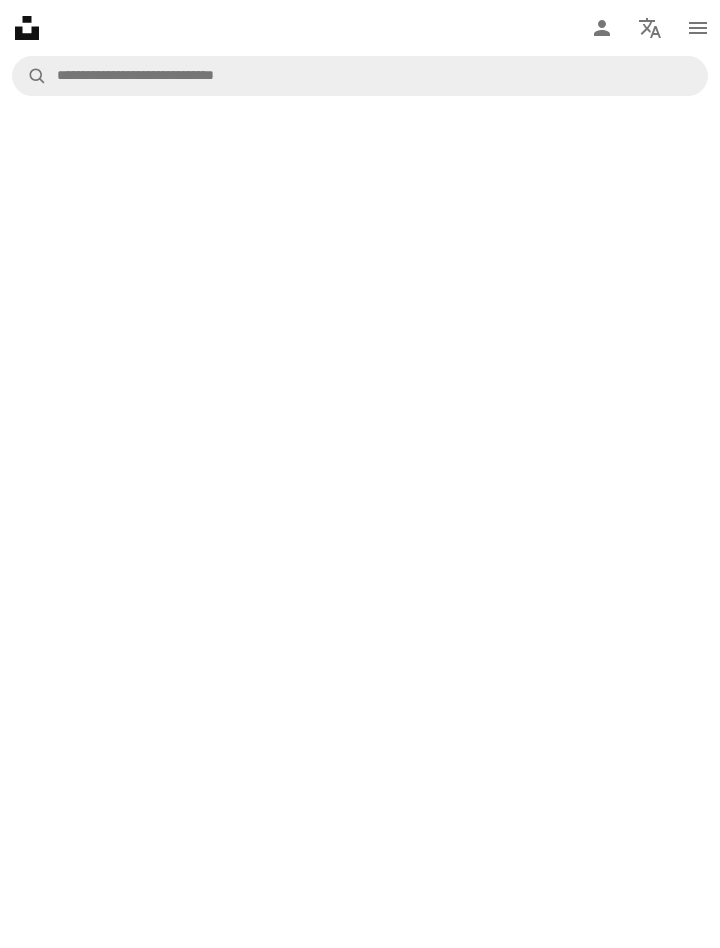 scroll, scrollTop: 0, scrollLeft: 0, axis: both 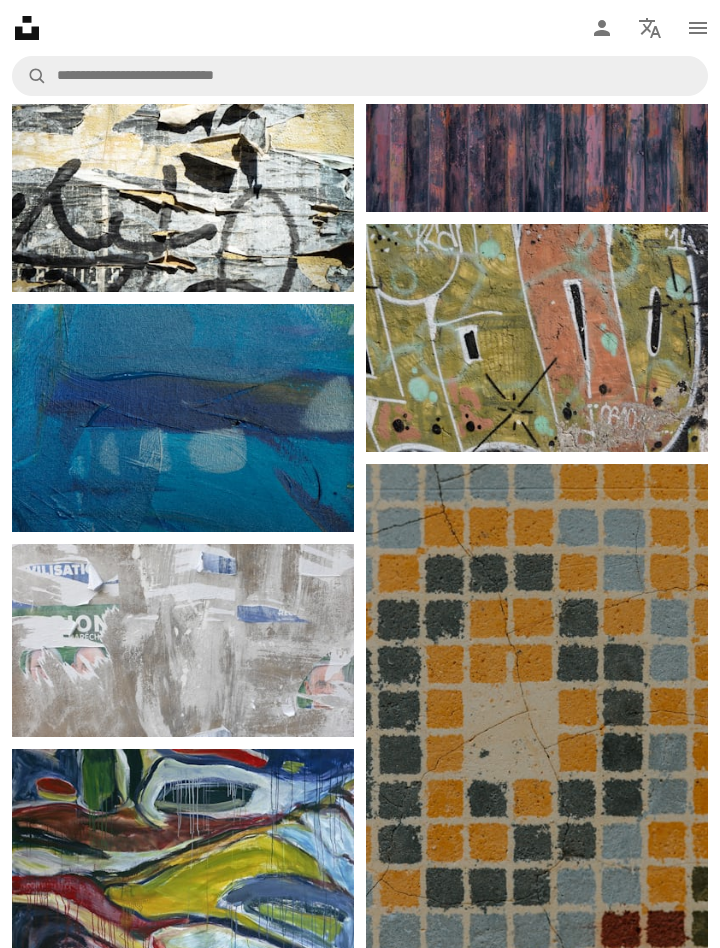 click at bounding box center [537, 720] 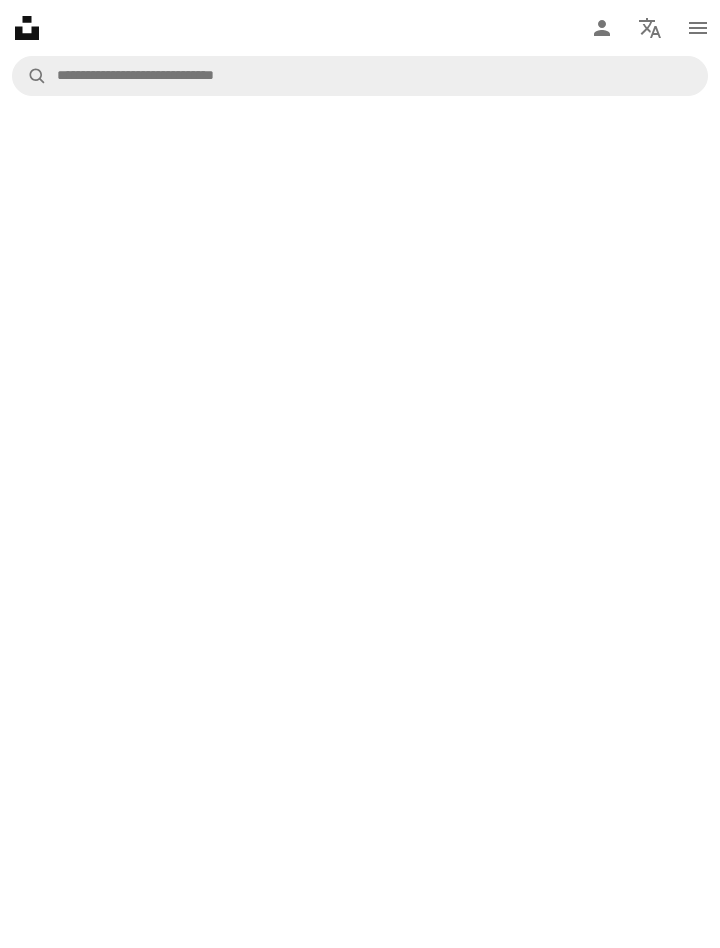 scroll, scrollTop: 0, scrollLeft: 0, axis: both 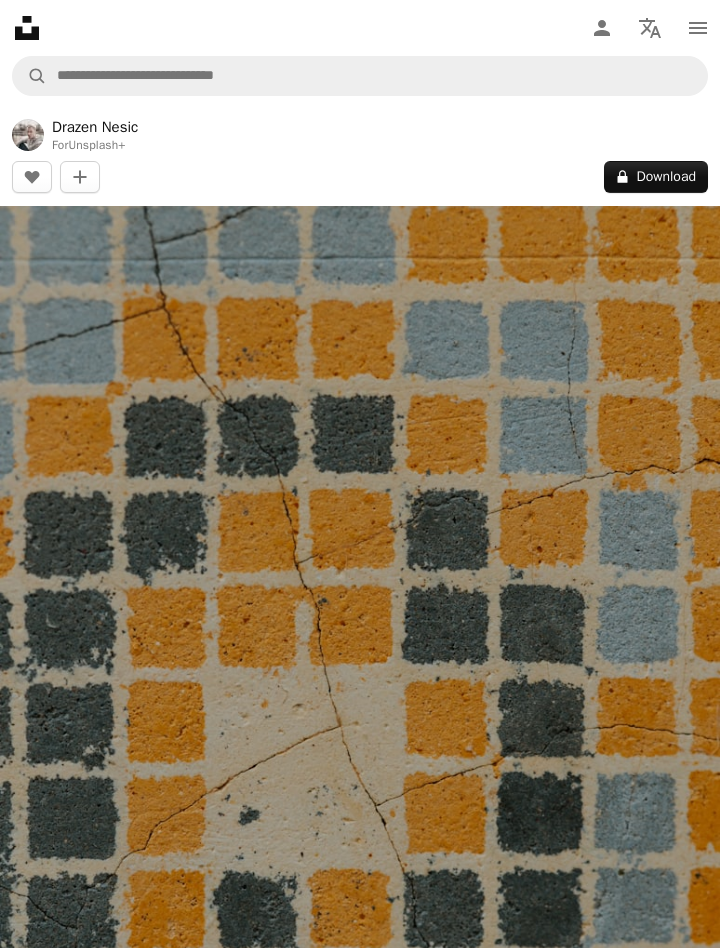 click at bounding box center (360, 746) 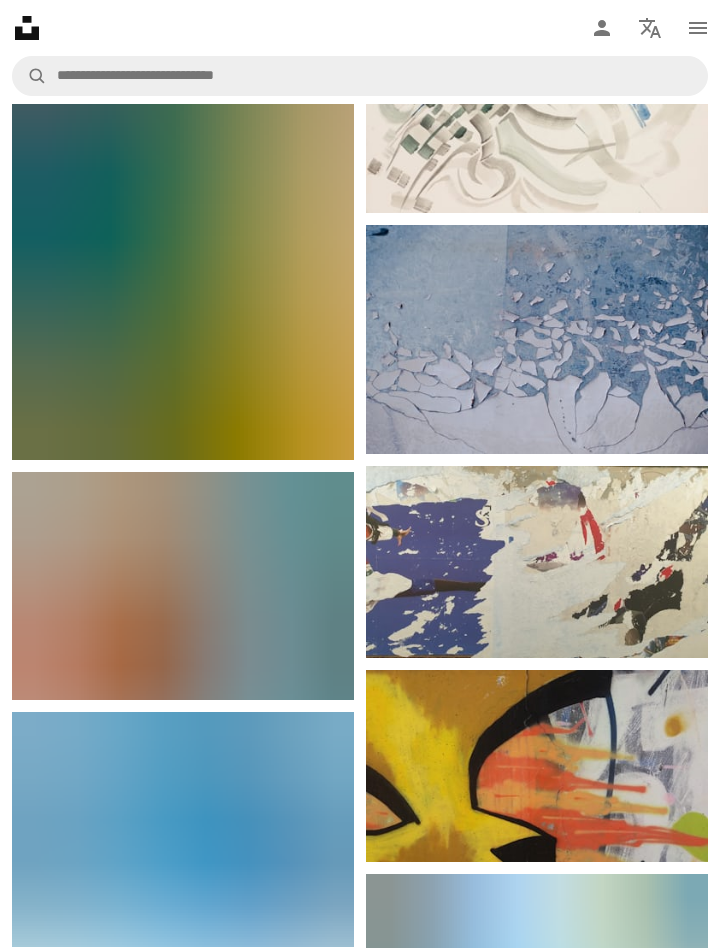 scroll, scrollTop: 10302, scrollLeft: 0, axis: vertical 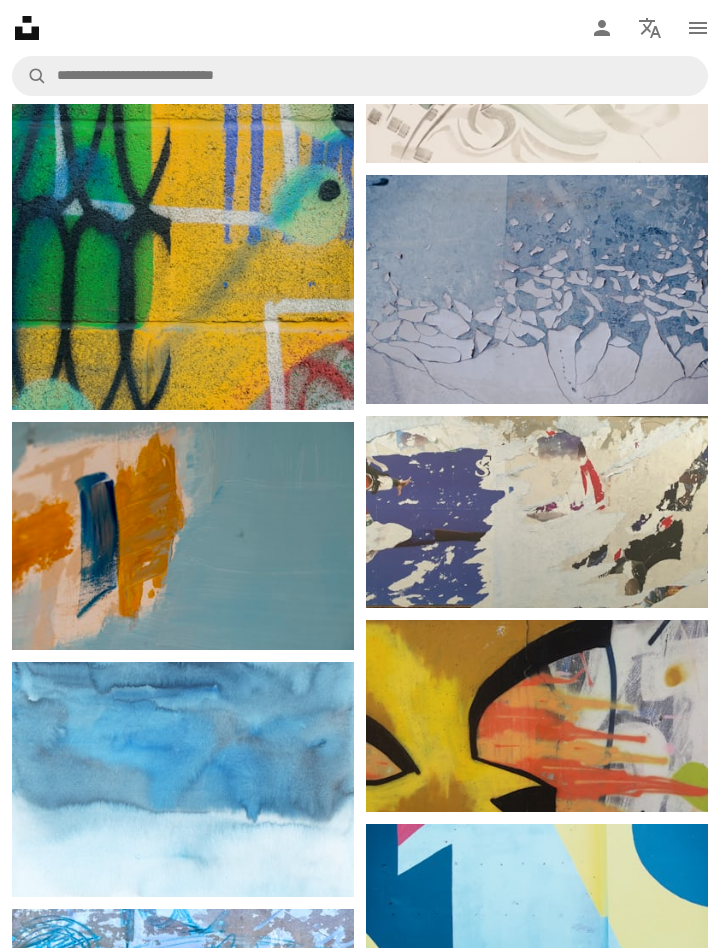 click at bounding box center (183, 536) 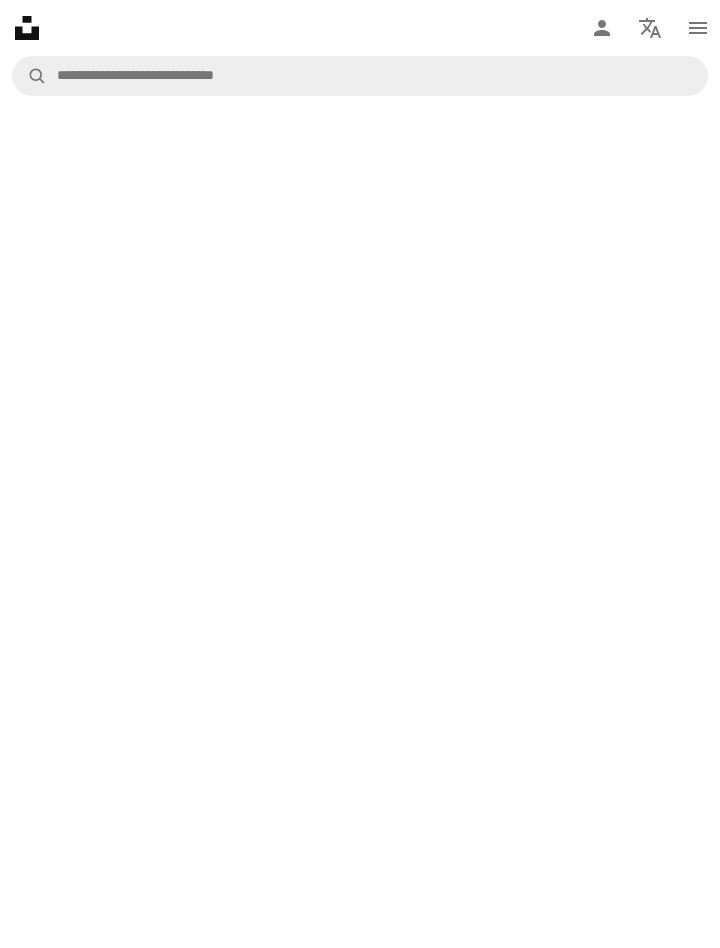 scroll, scrollTop: 0, scrollLeft: 0, axis: both 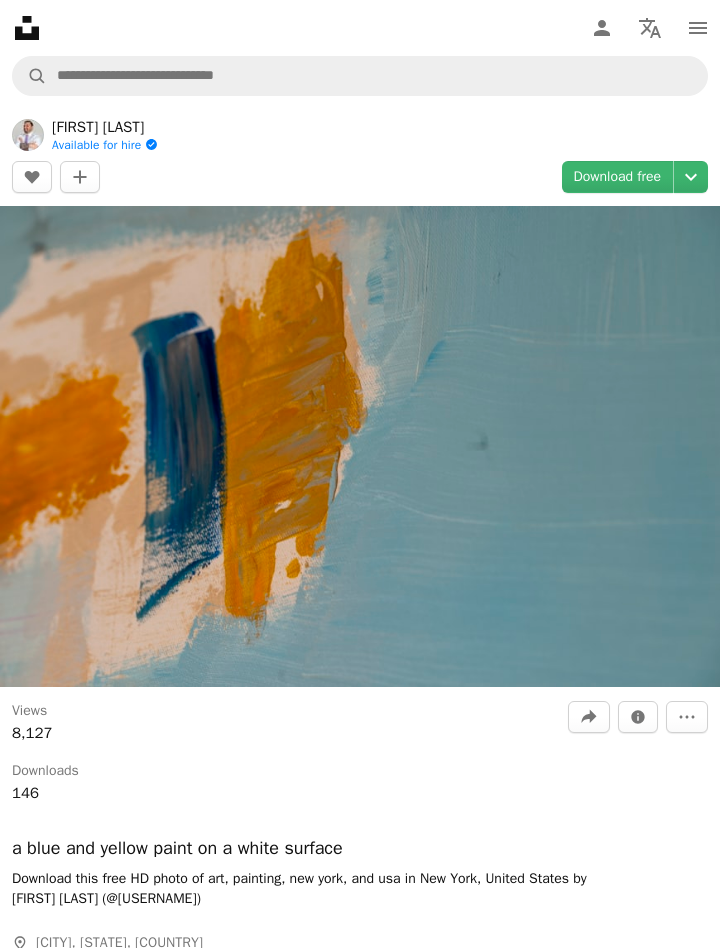 click on "Download free" at bounding box center (618, 177) 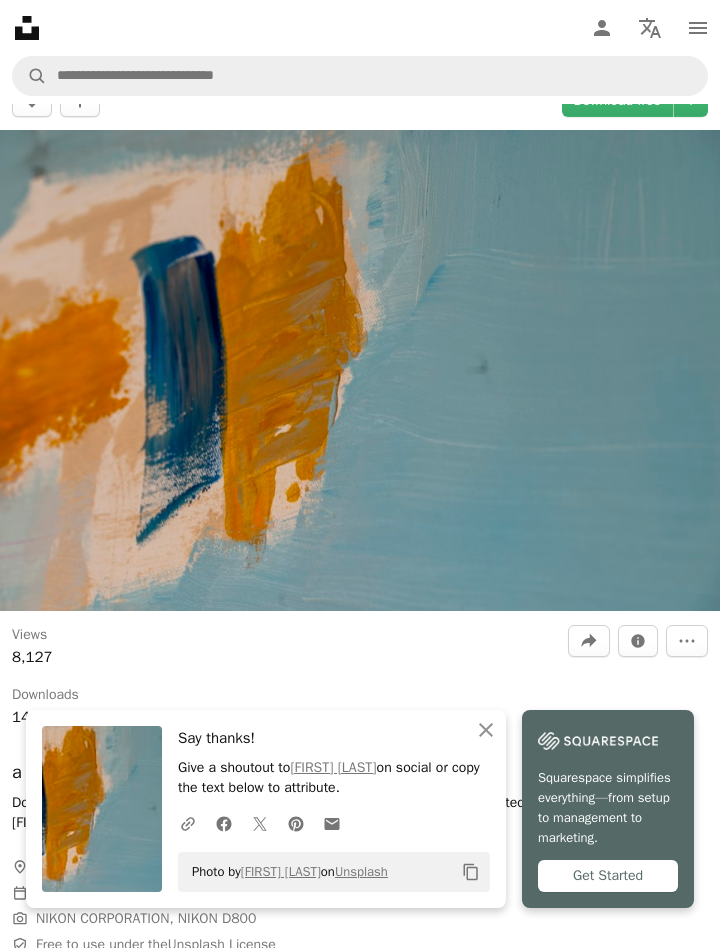 scroll, scrollTop: 96, scrollLeft: 0, axis: vertical 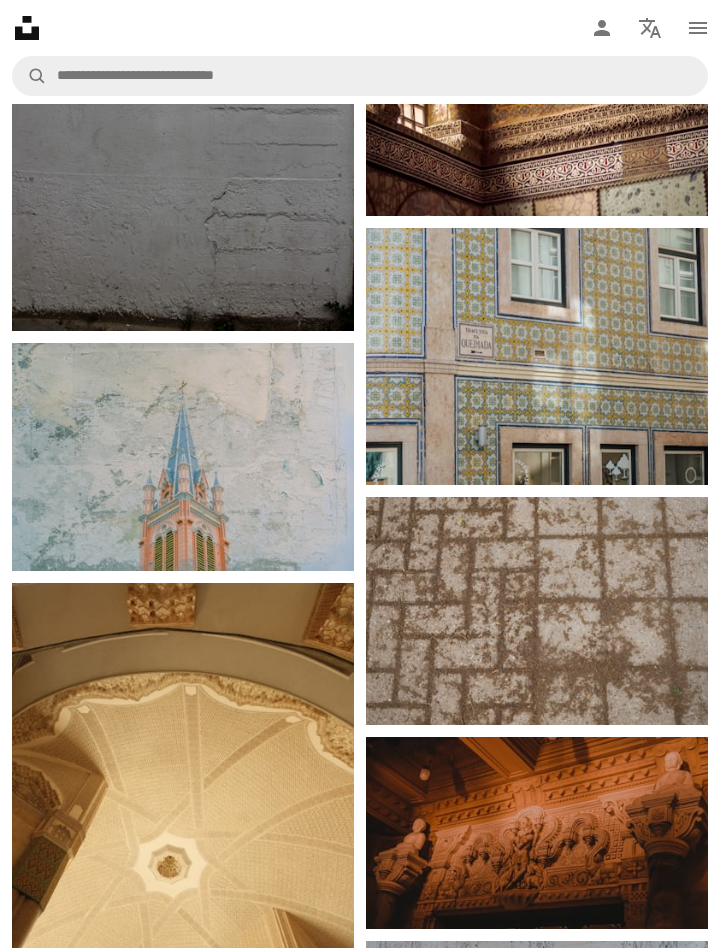click at bounding box center [537, -1729] 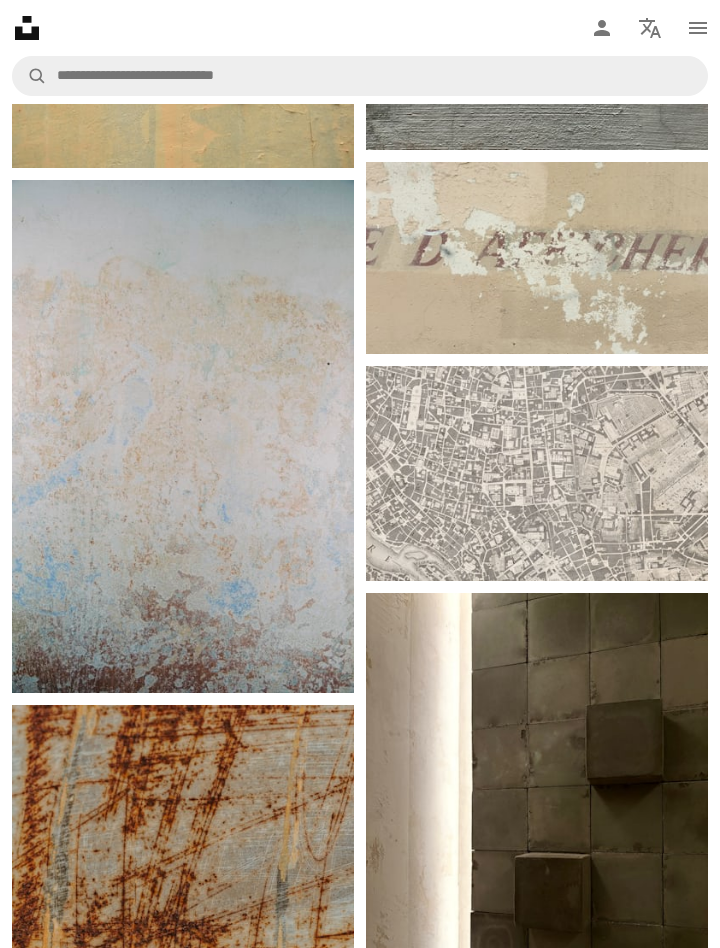 click at bounding box center [537, 473] 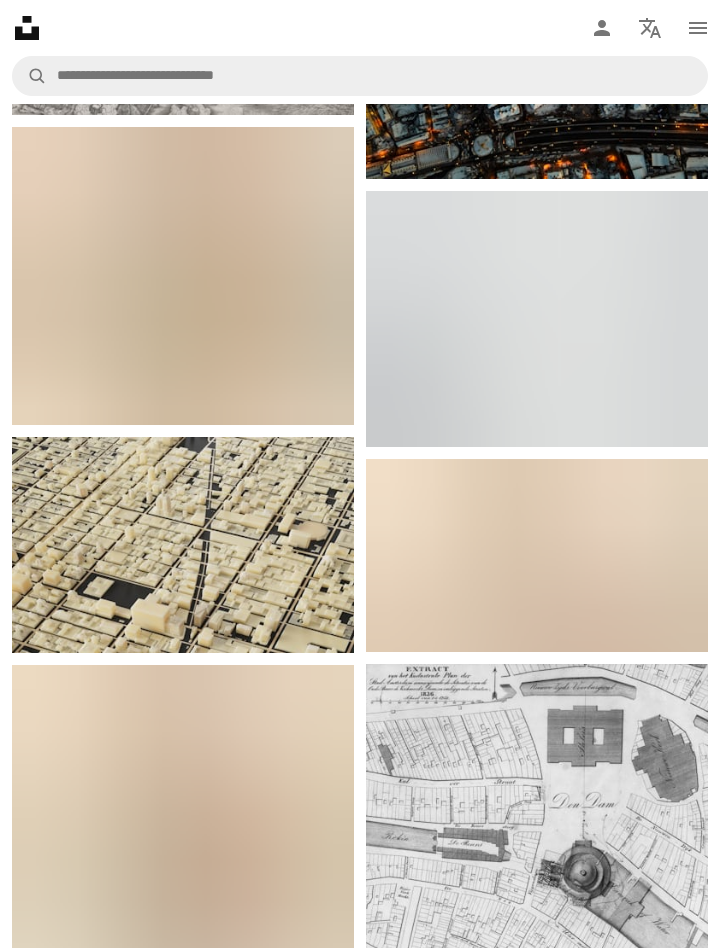 scroll, scrollTop: 0, scrollLeft: 0, axis: both 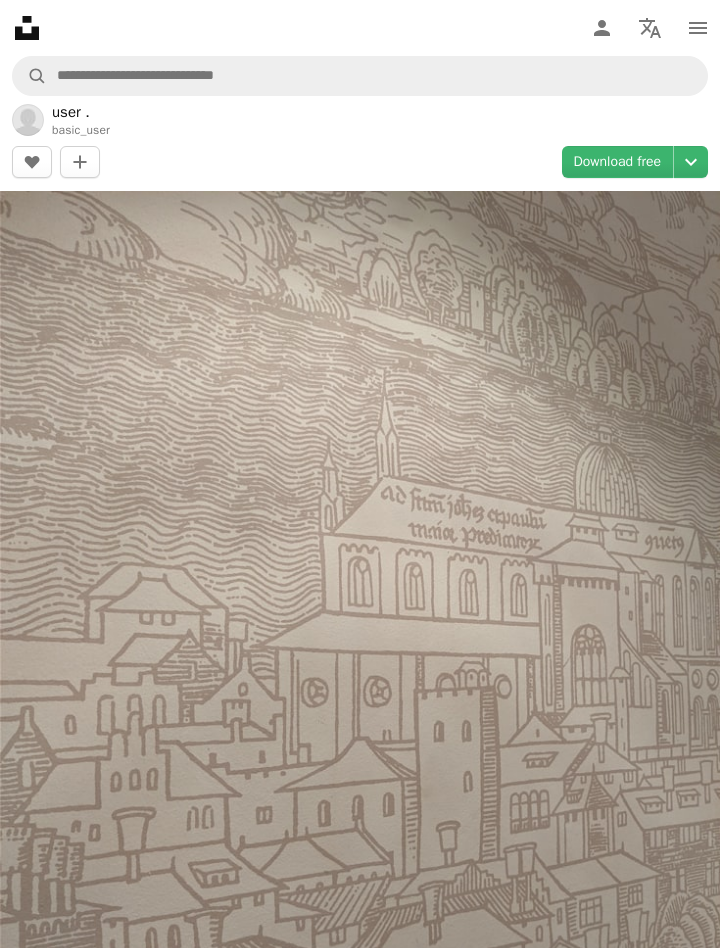 click on "Download free" at bounding box center (618, 162) 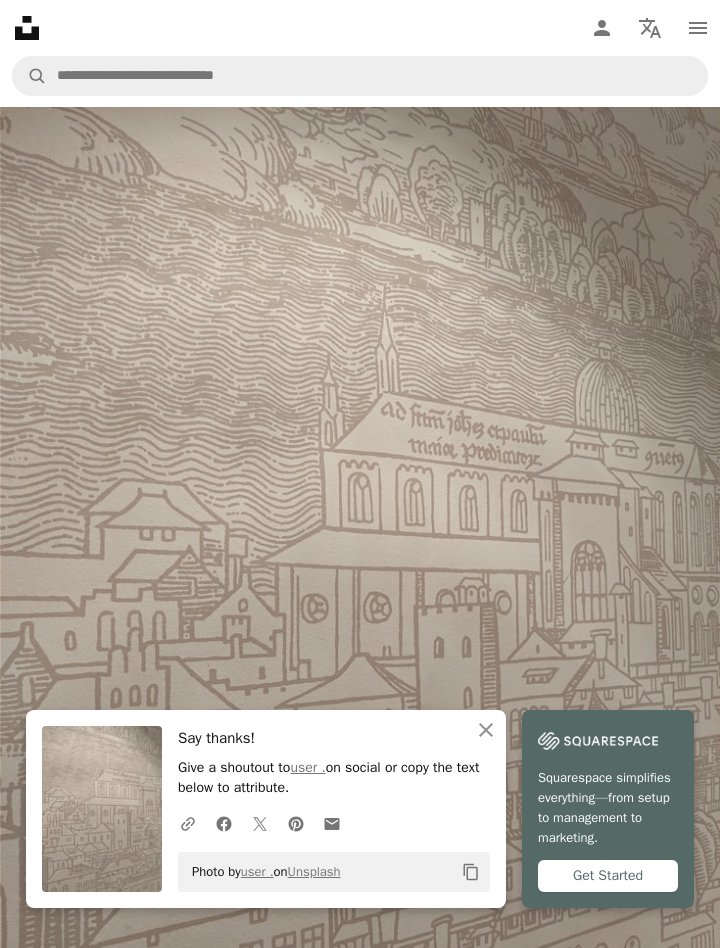 scroll, scrollTop: 111, scrollLeft: 0, axis: vertical 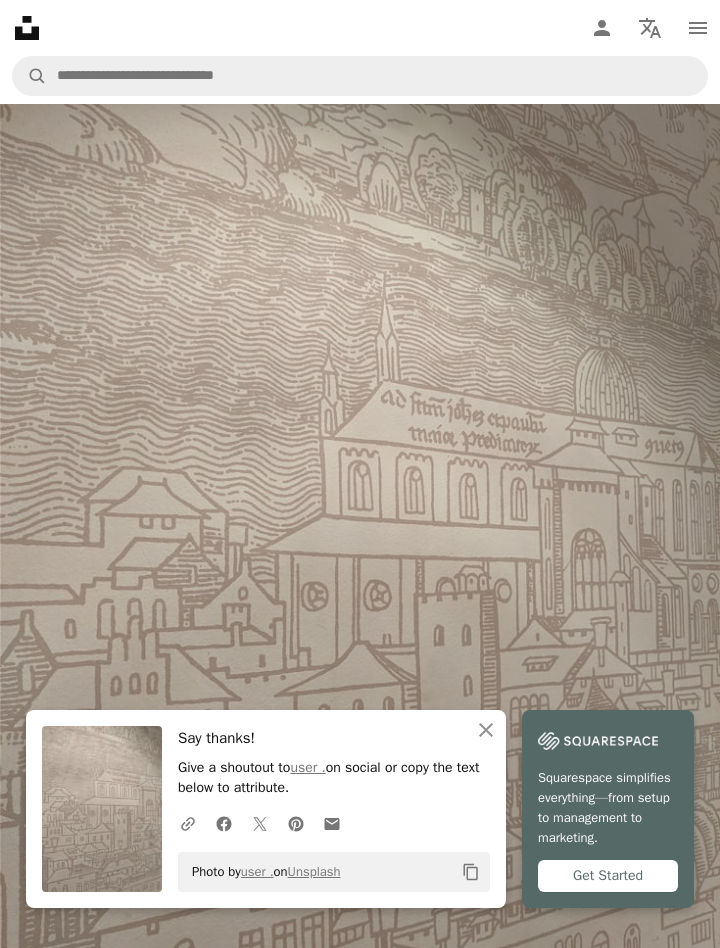 click on "Unsplash logo Unsplash Home" 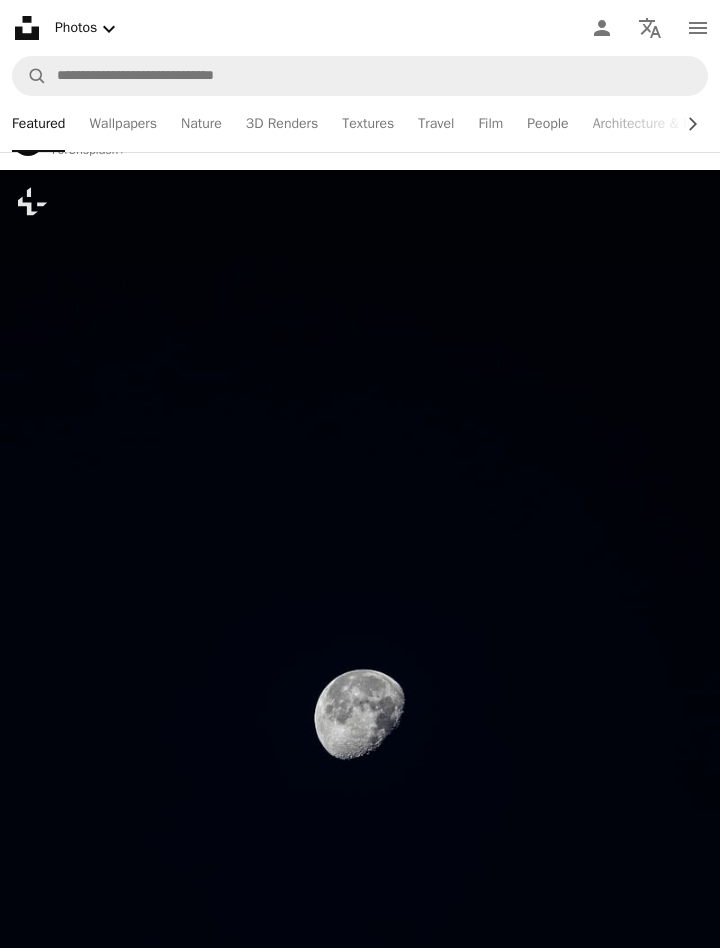 scroll, scrollTop: 12228, scrollLeft: 0, axis: vertical 